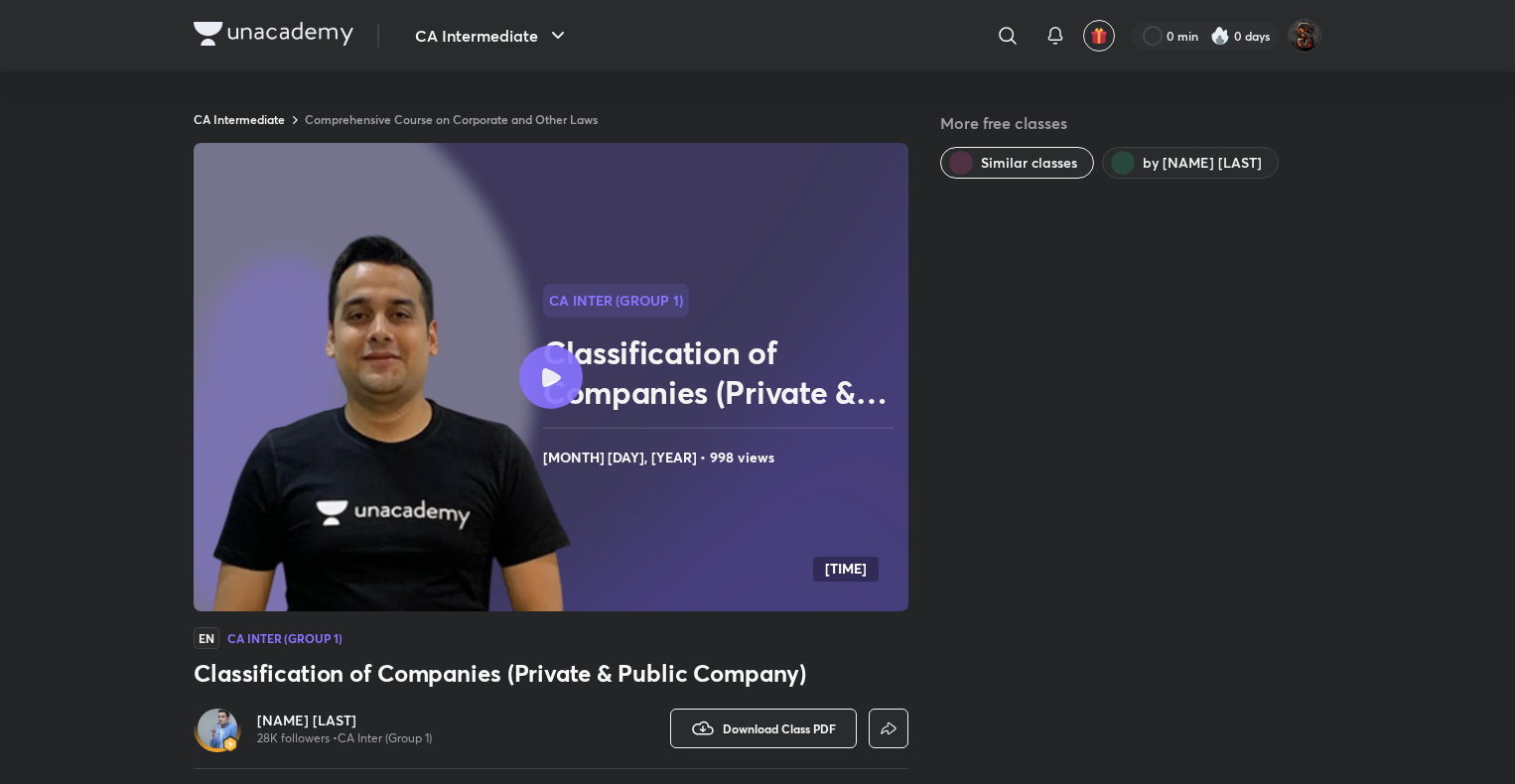 scroll, scrollTop: 1068, scrollLeft: 0, axis: vertical 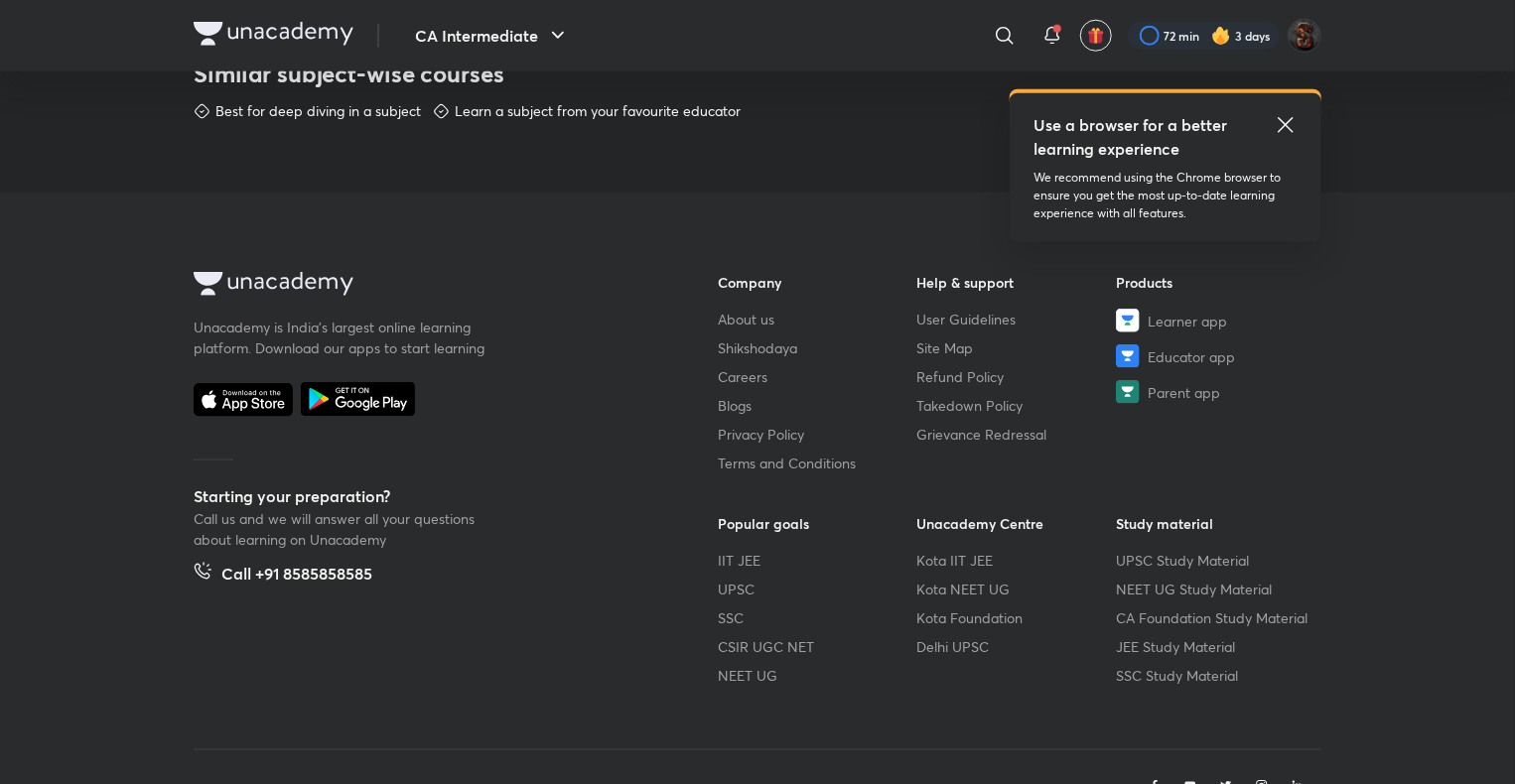 click on "Unacademy is India’s largest online learning platform. Download our apps to start learning Starting your preparation? Call us and we will answer all your questions about learning on Unacademy Call +91 8585858585  Company About us Shikshodaya Careers Blogs Privacy Policy Terms and Conditions Help & support User Guidelines Site Map Refund Policy Takedown Policy Grievance Redressal Products Learner app Educator app Parent app Popular goals IIT JEE UPSC SSC CSIR UGC NET NEET UG Unacademy Centre Kota IIT JEE Kota NEET UG Kota Foundation Delhi UPSC Study material UPSC Study Material NEET UG Study Material CA Foundation Study Material JEE Study Material SSC Study Material © 2025 Sorting Hat Technologies Pvt Ltd" at bounding box center (758, 523) 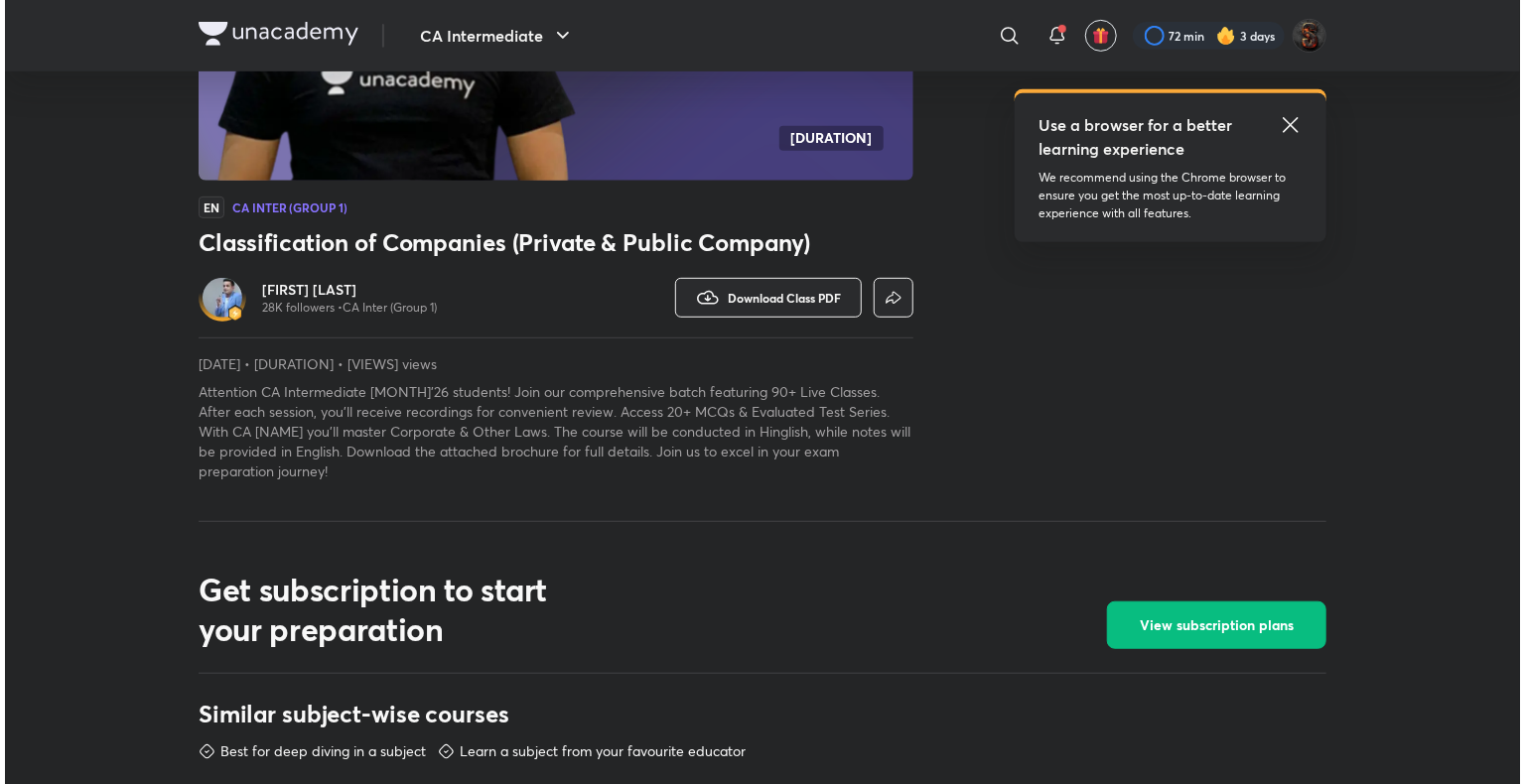scroll, scrollTop: 0, scrollLeft: 0, axis: both 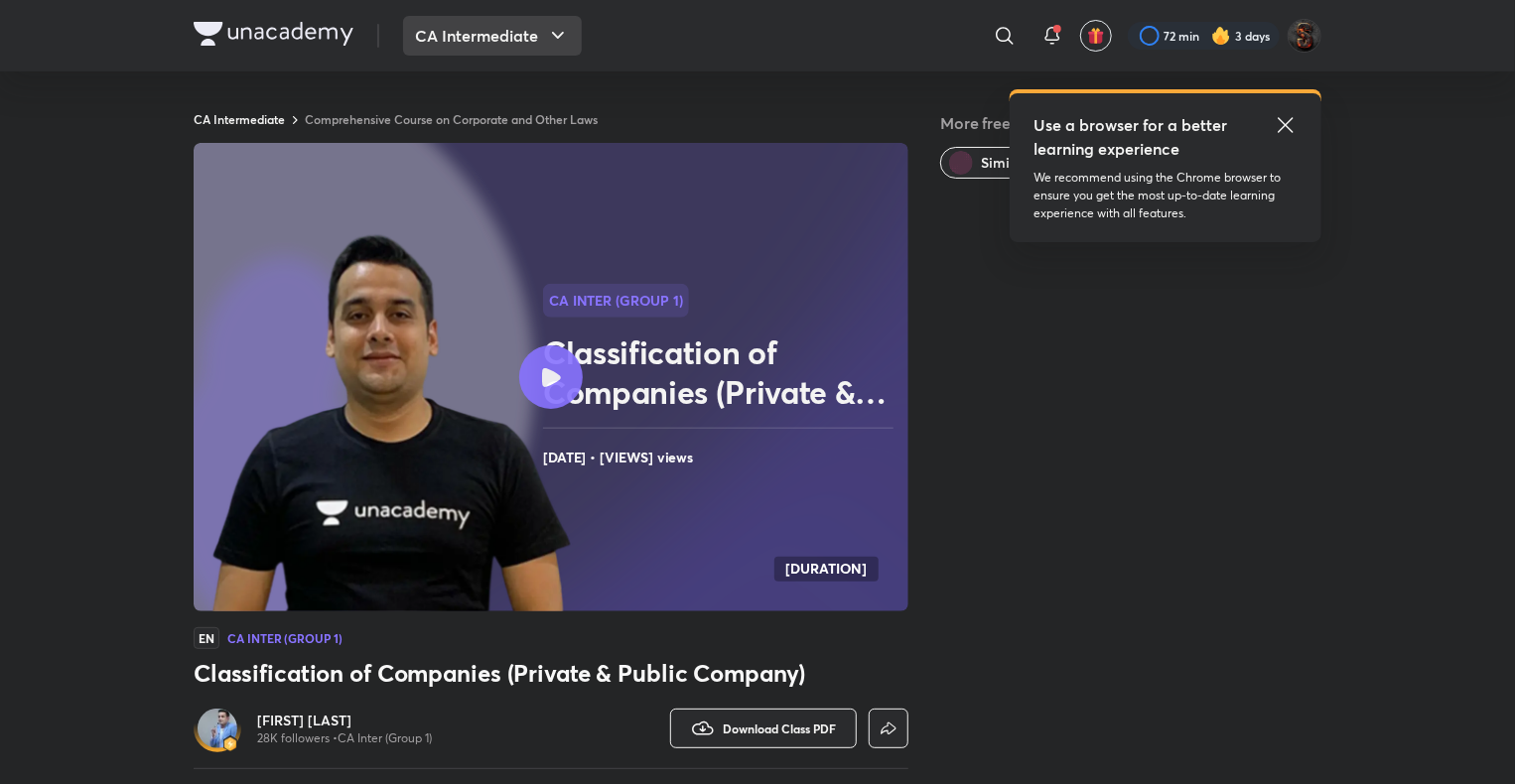 click on "CA Intermediate" at bounding box center (492, 36) 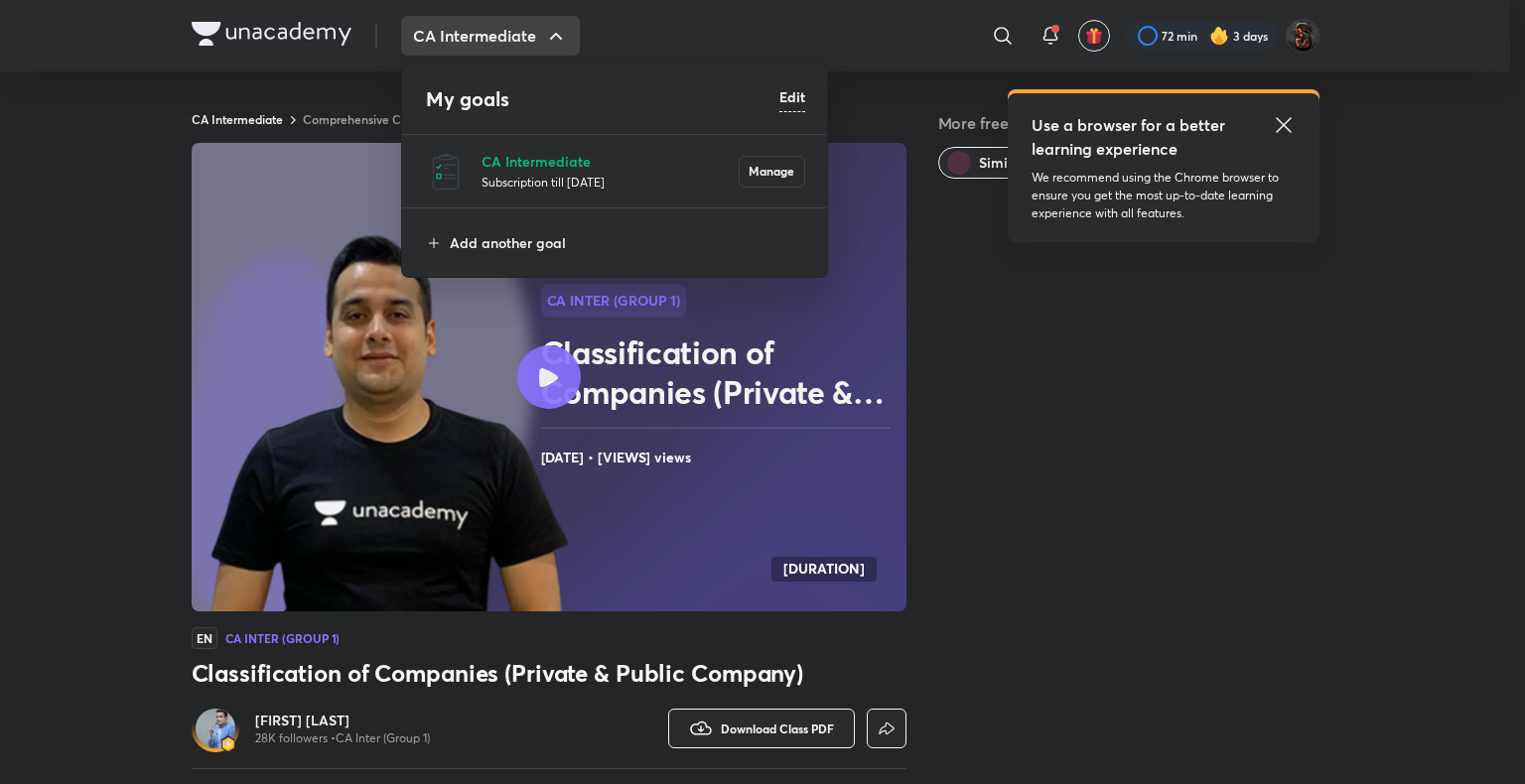 click on "Subscription till [DATE]" at bounding box center [610, 182] 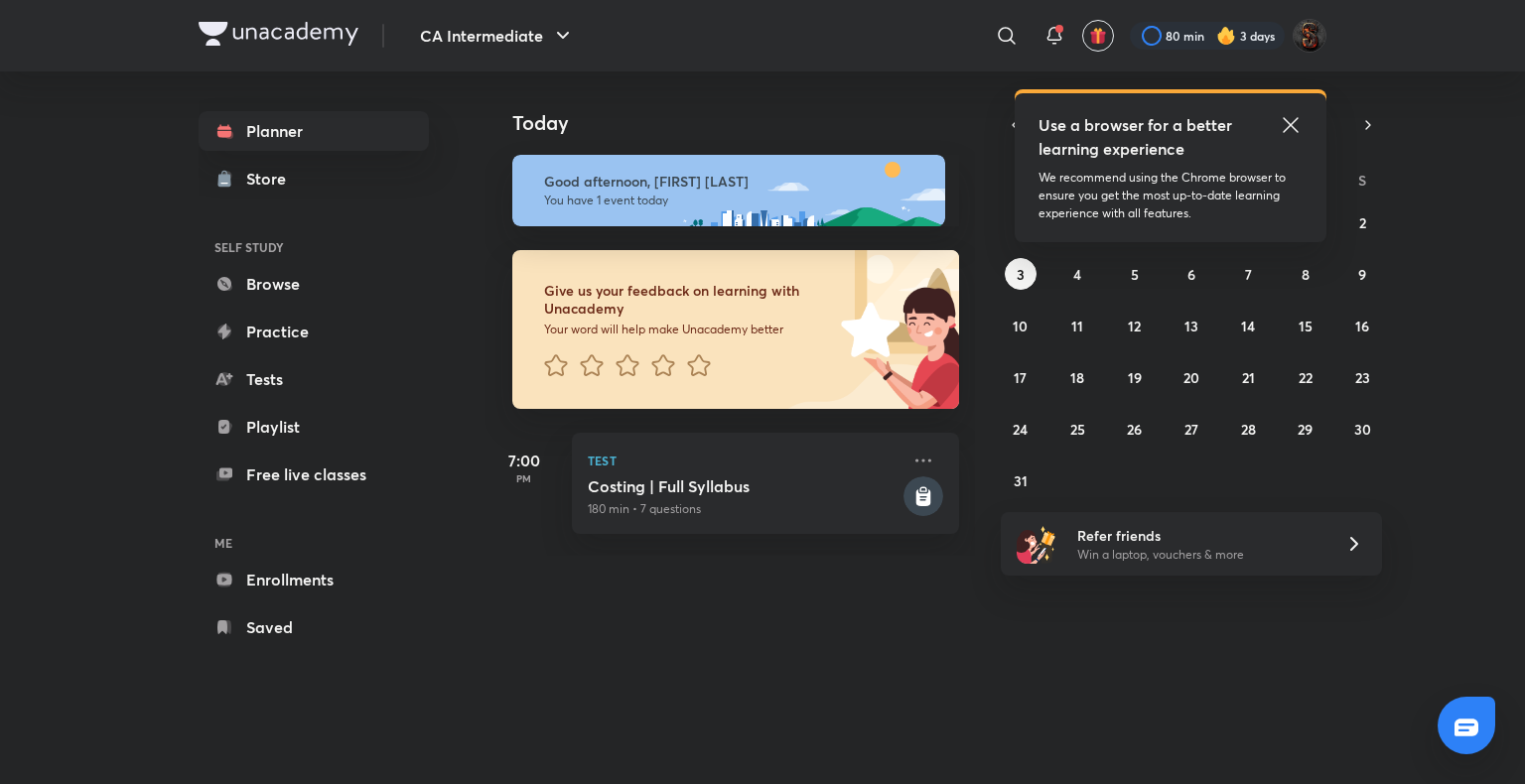 click 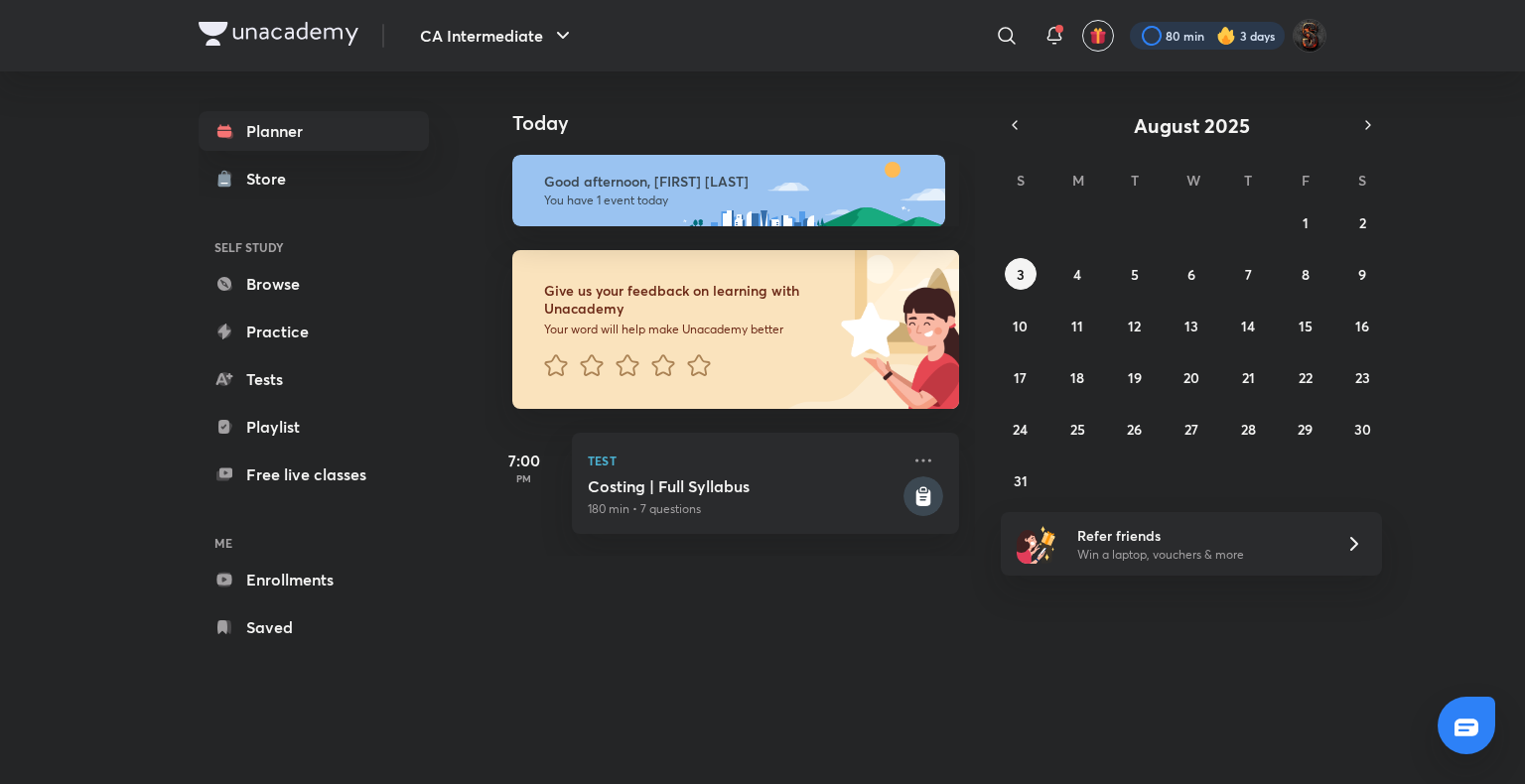 click at bounding box center (1207, 36) 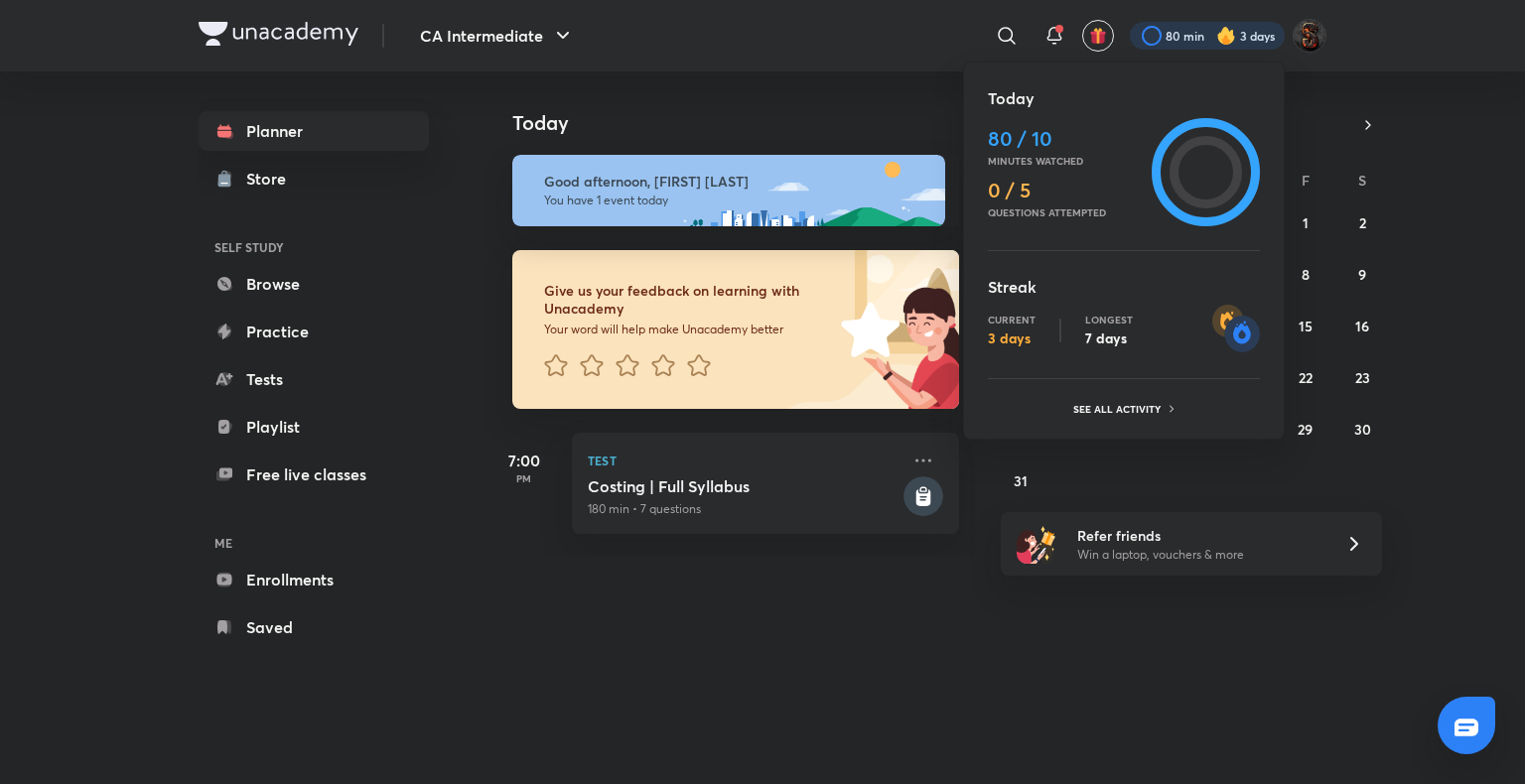click at bounding box center [762, 392] 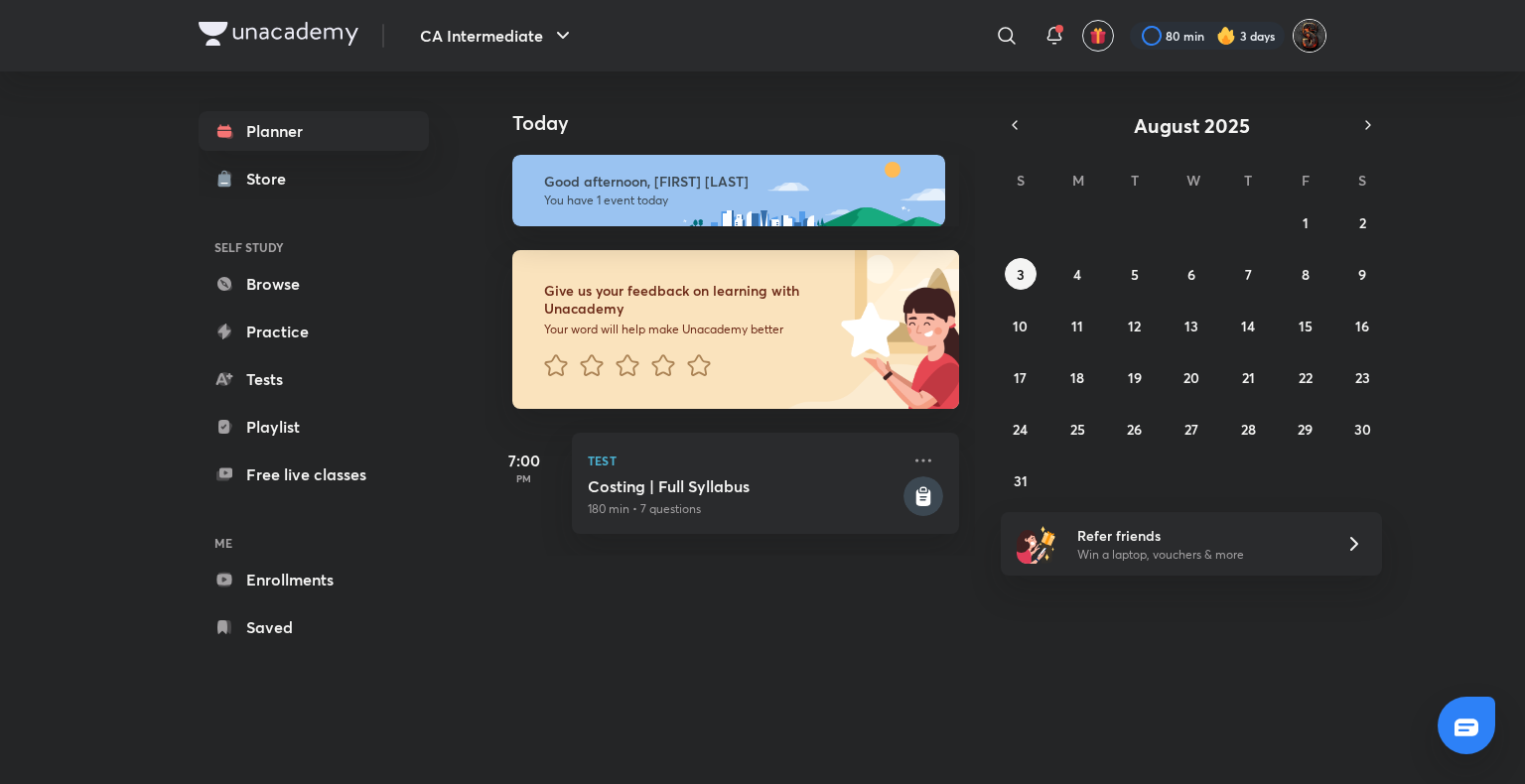 click at bounding box center [1310, 36] 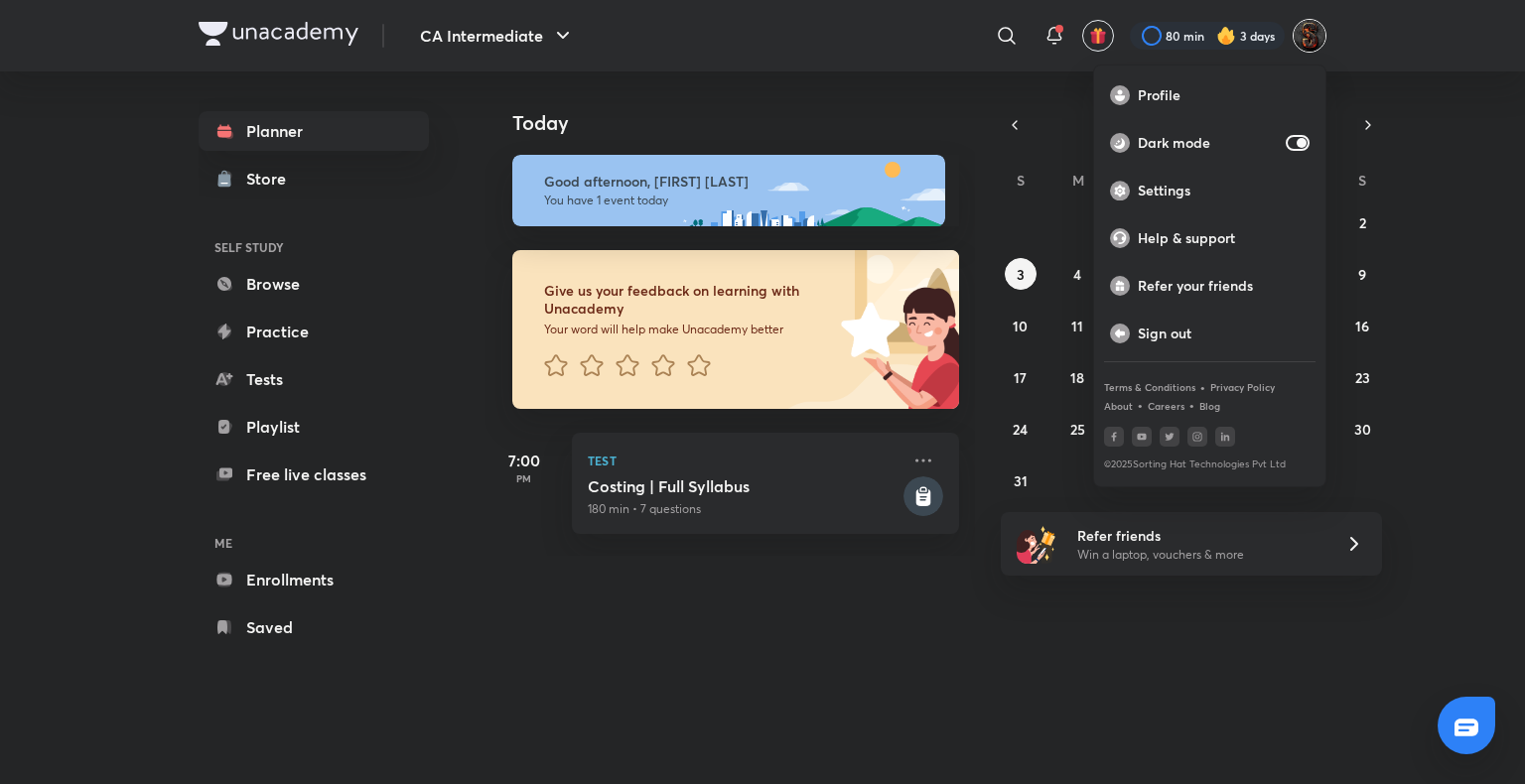 click at bounding box center (762, 392) 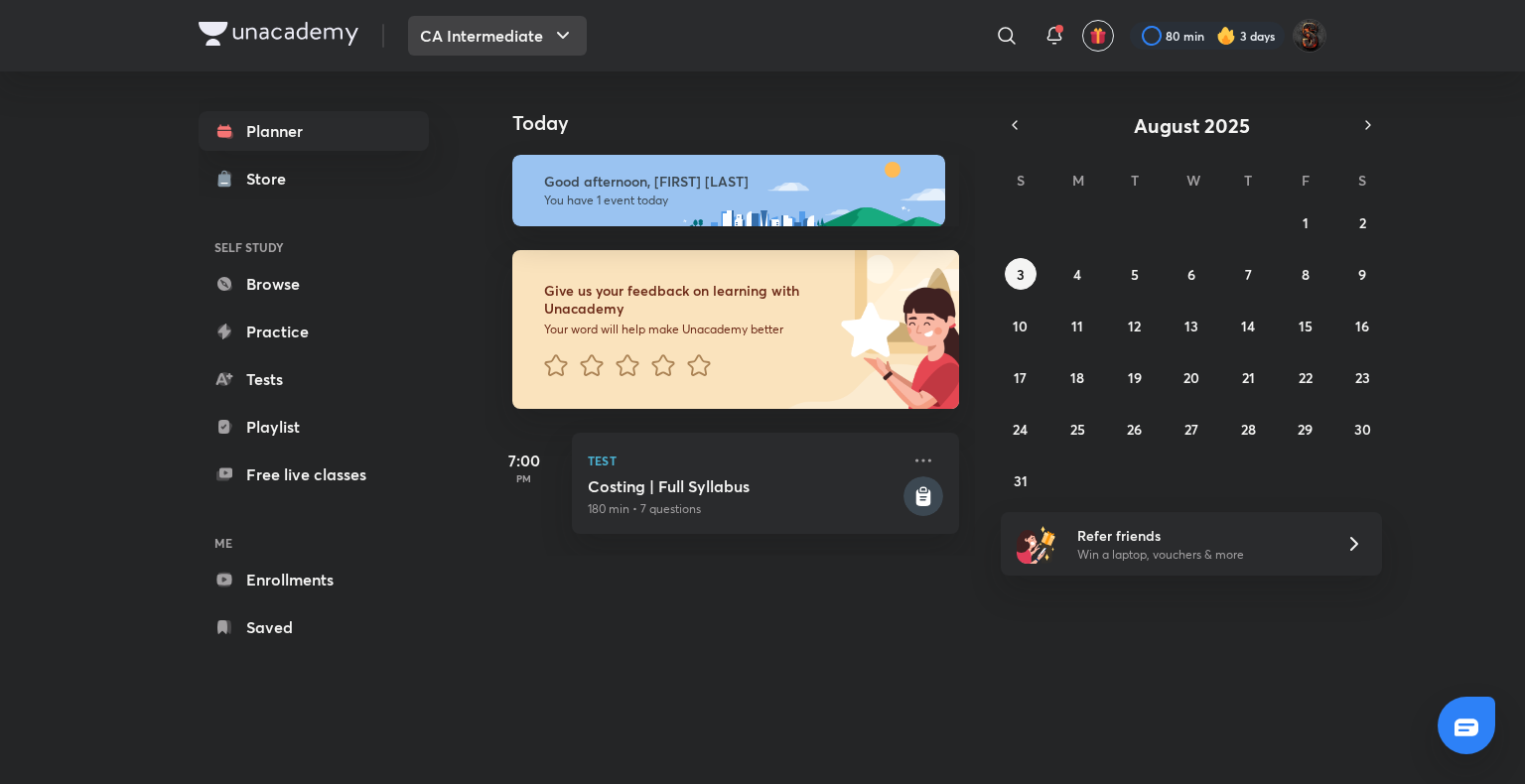 click on "CA Intermediate" at bounding box center (497, 36) 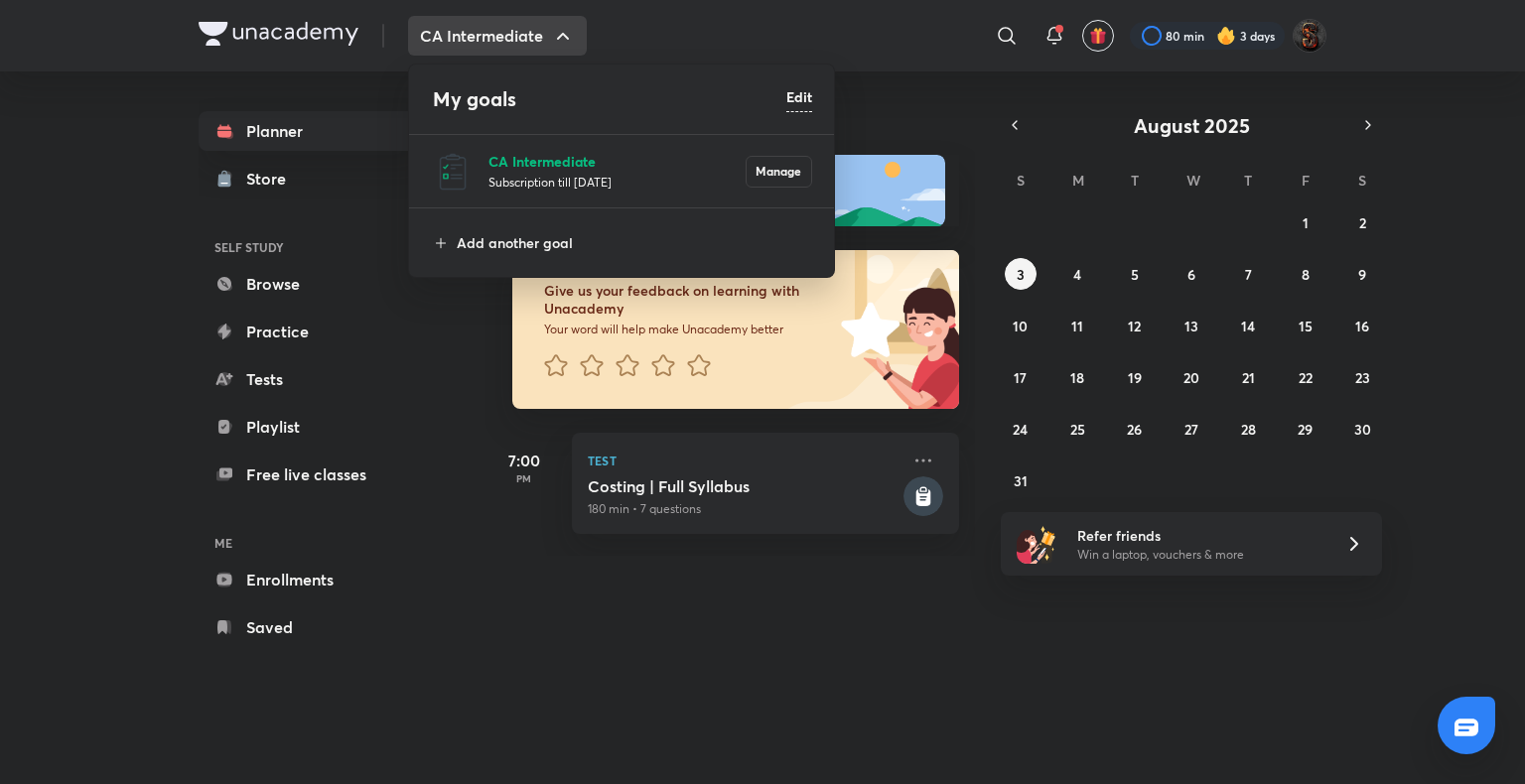 click on "CA Intermediate" at bounding box center [617, 161] 